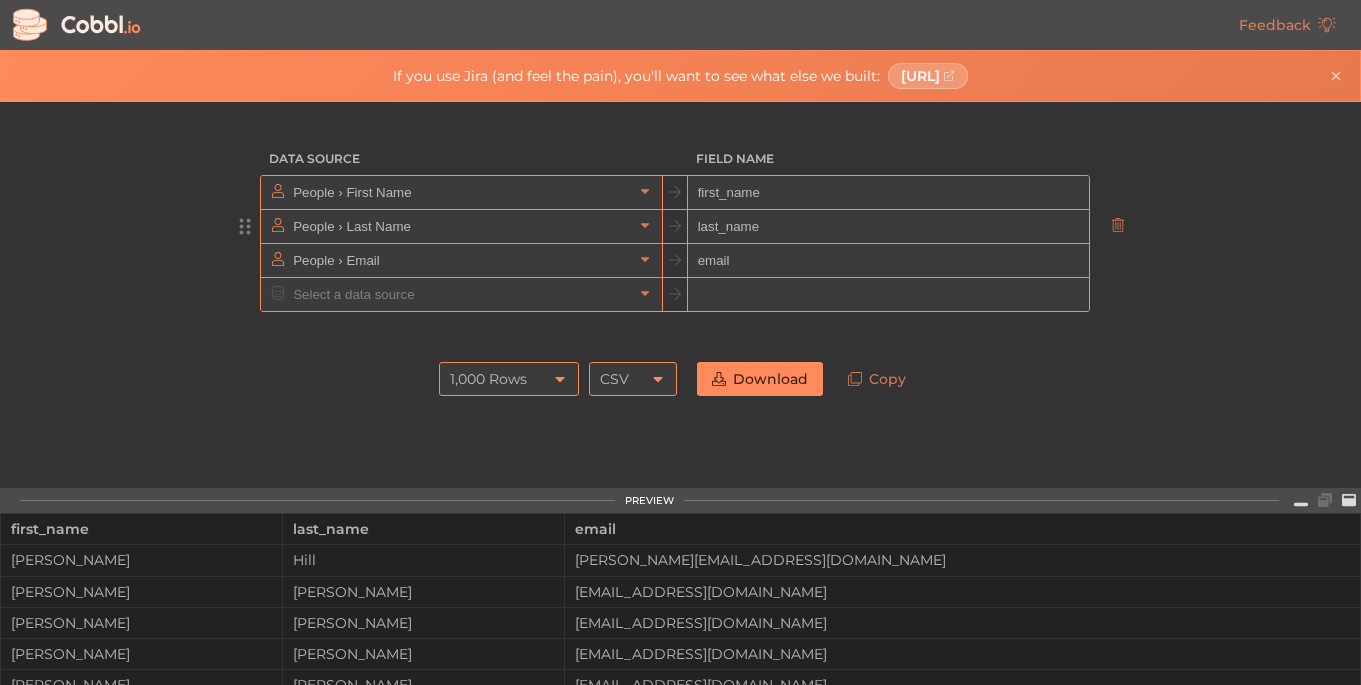 scroll, scrollTop: 0, scrollLeft: 0, axis: both 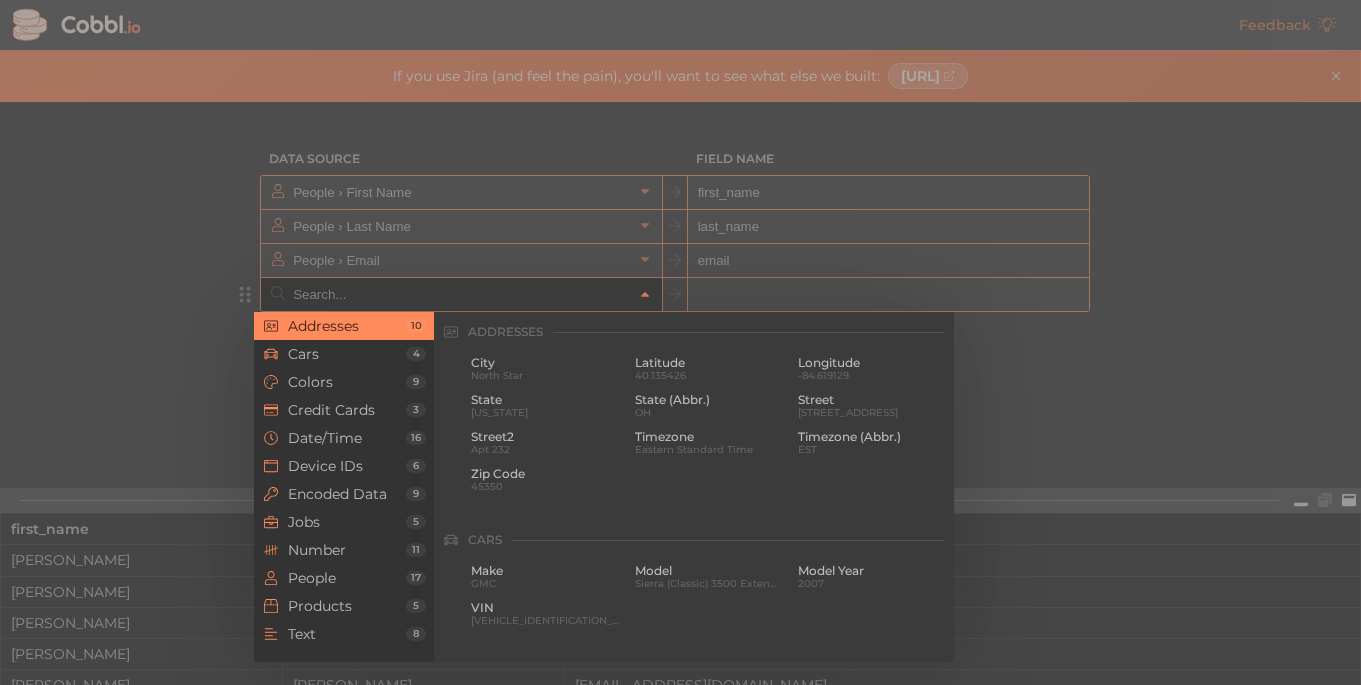 click at bounding box center [460, 294] 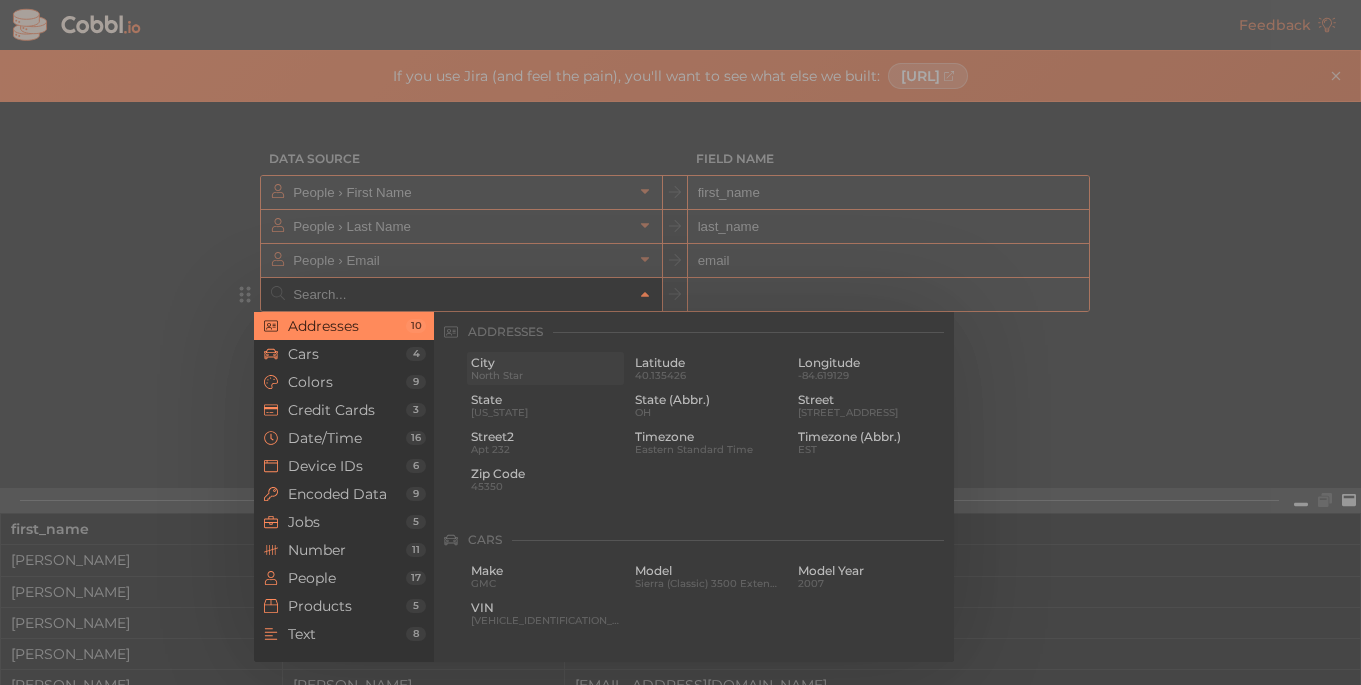 click on "North Star" at bounding box center (545, 375) 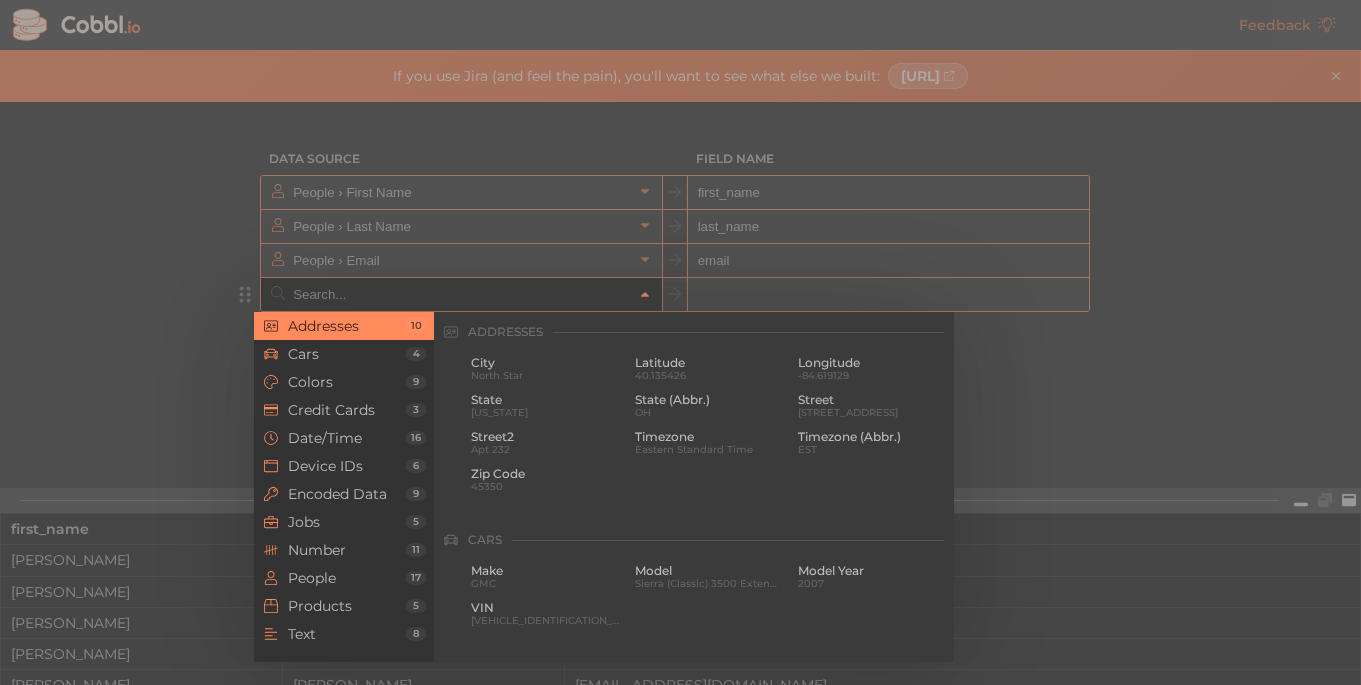 type on "Addresses › City" 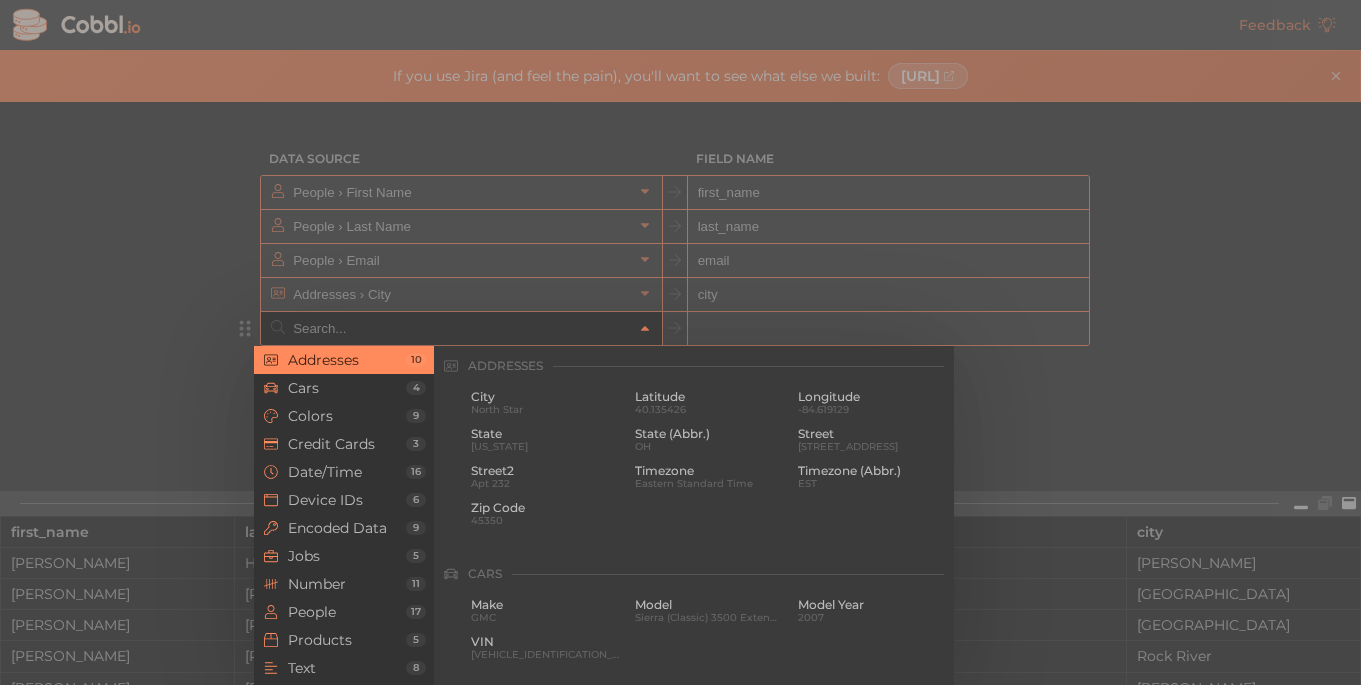 click at bounding box center (460, 328) 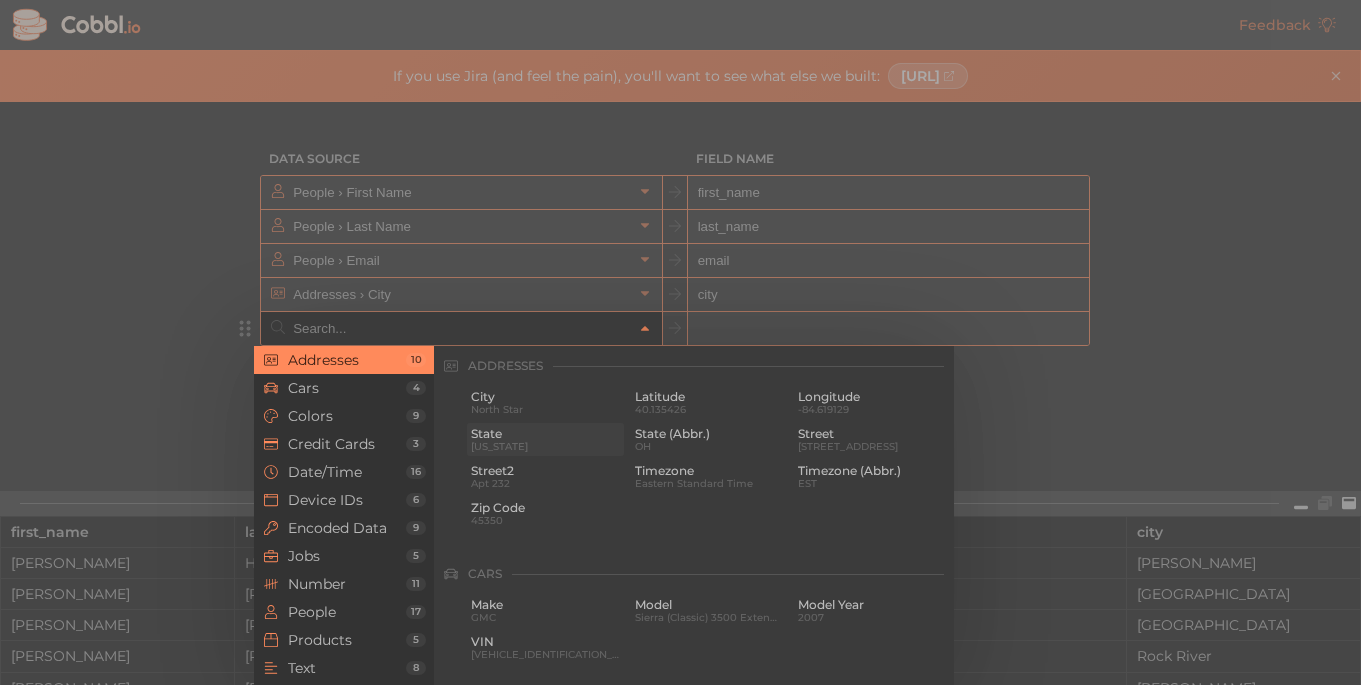 click on "State" at bounding box center [545, 434] 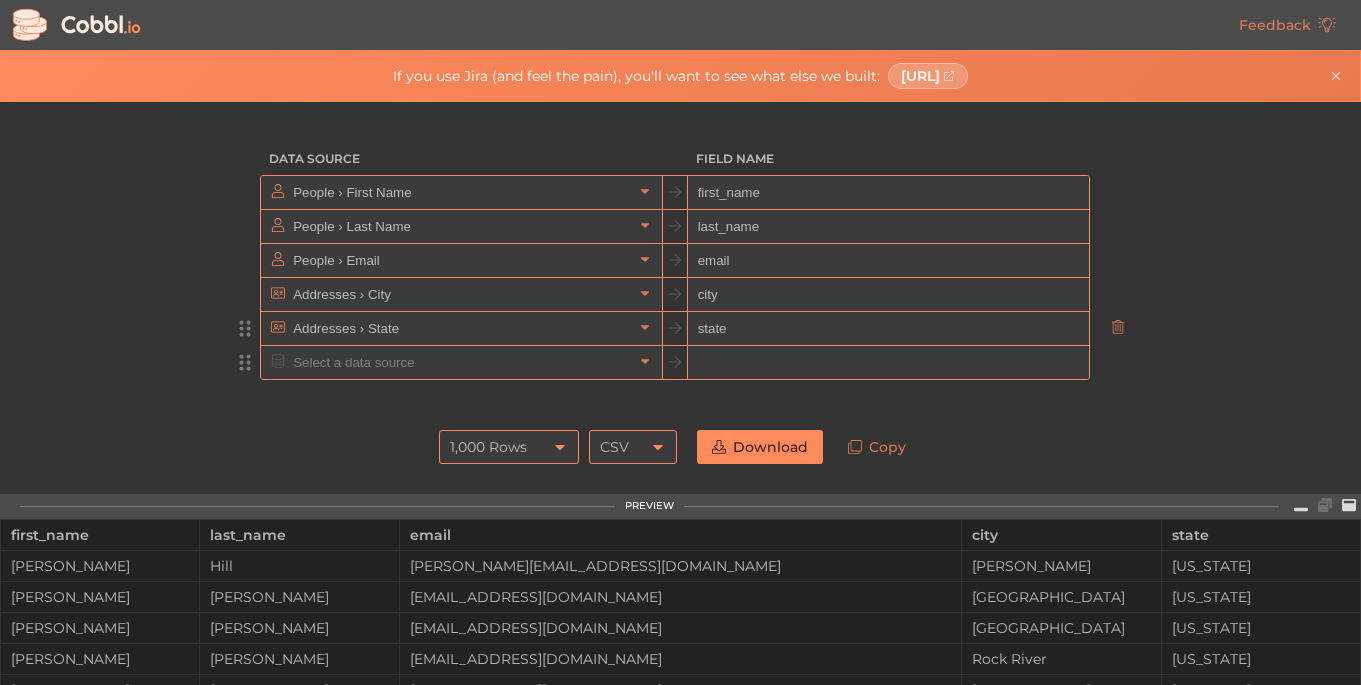 click at bounding box center (460, 362) 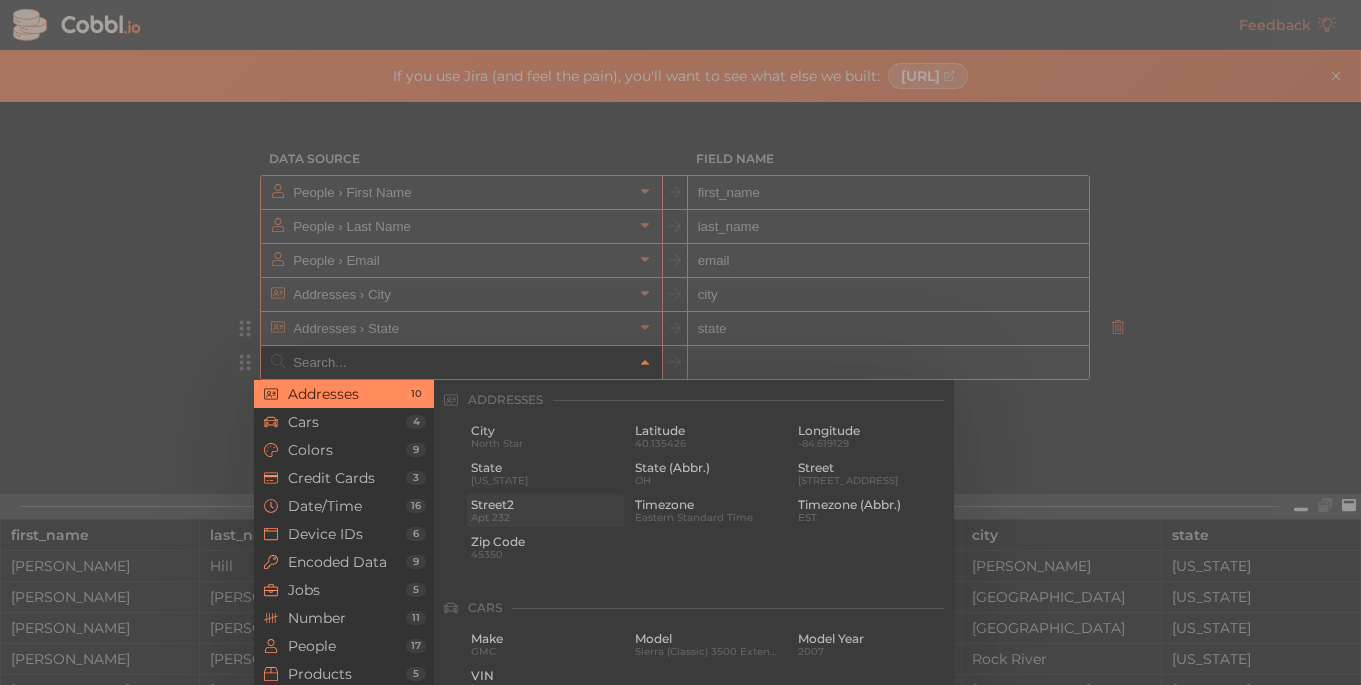 click on "Apt 232" at bounding box center [545, 517] 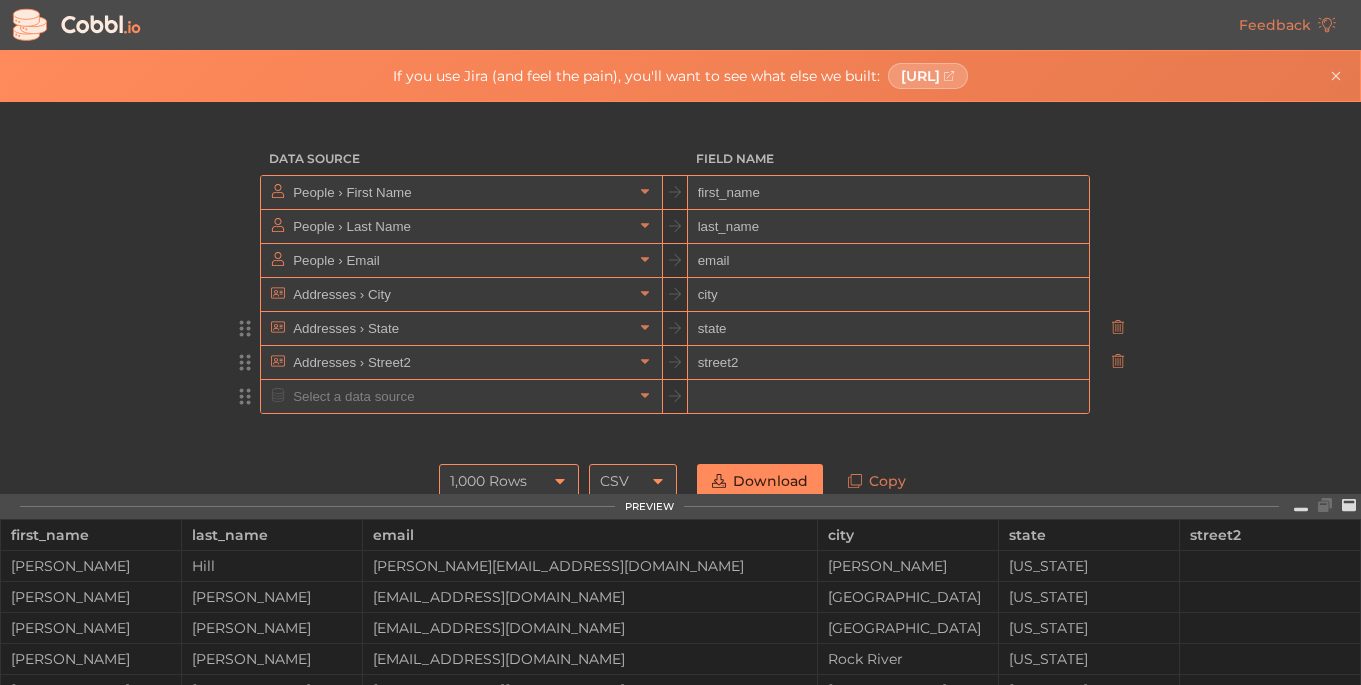 click at bounding box center (460, 396) 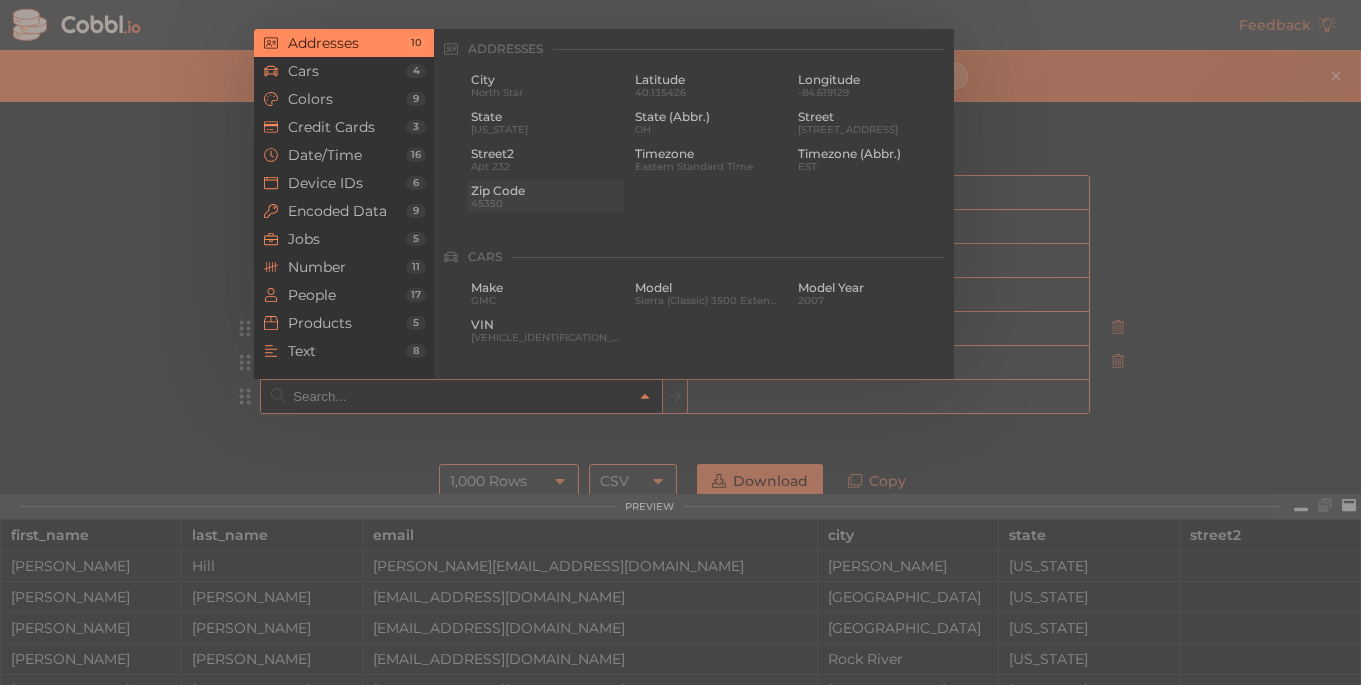 click on "45350" at bounding box center (545, 203) 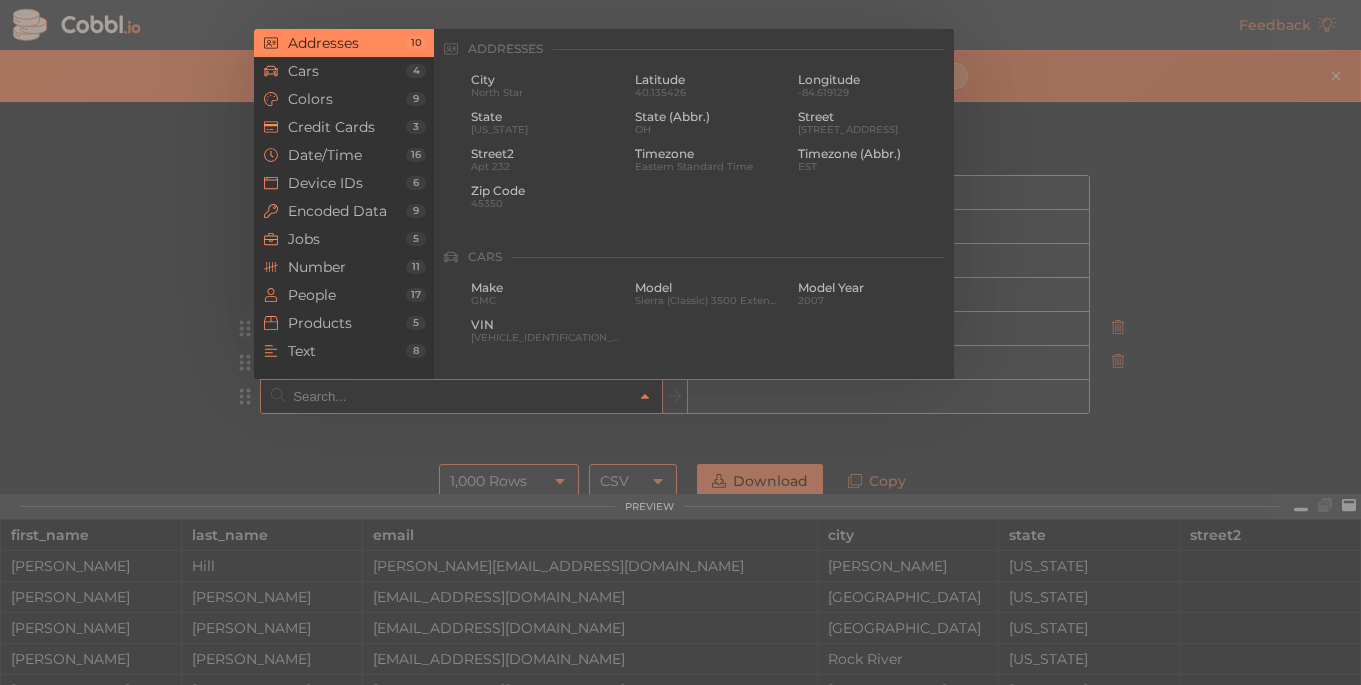 type on "Addresses › Zip Code" 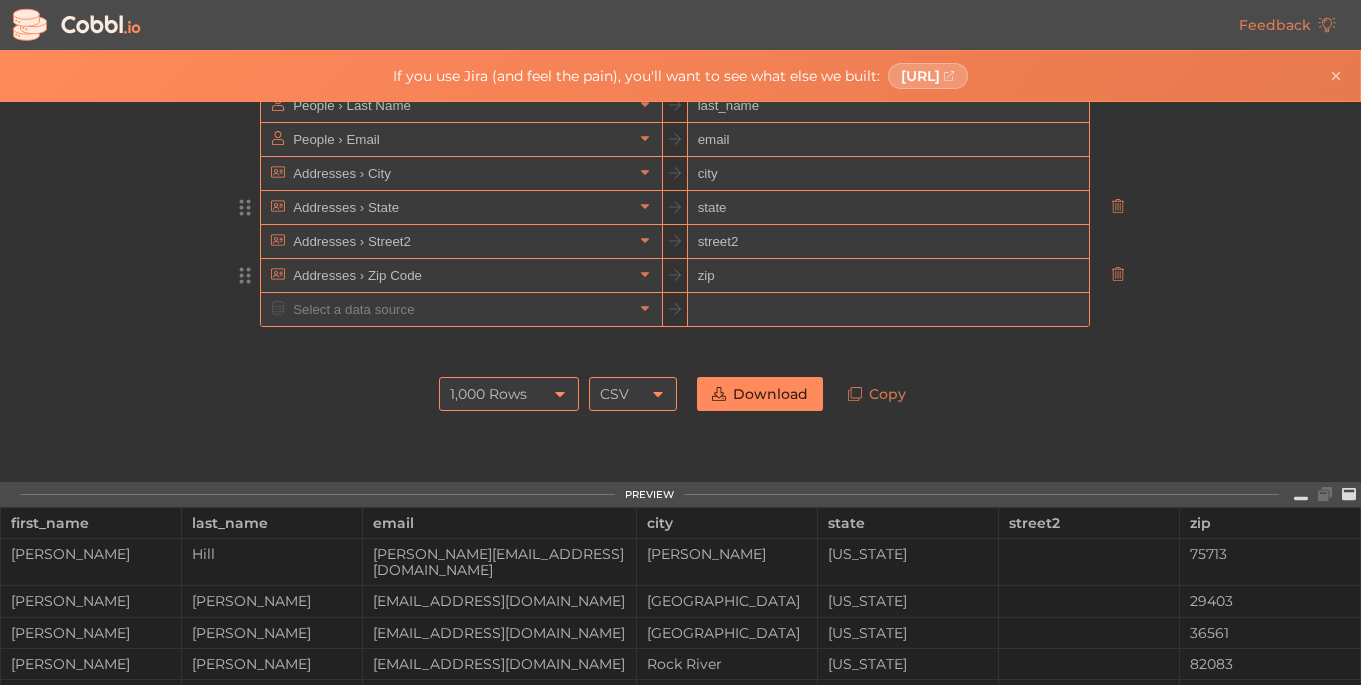 scroll, scrollTop: 352, scrollLeft: 0, axis: vertical 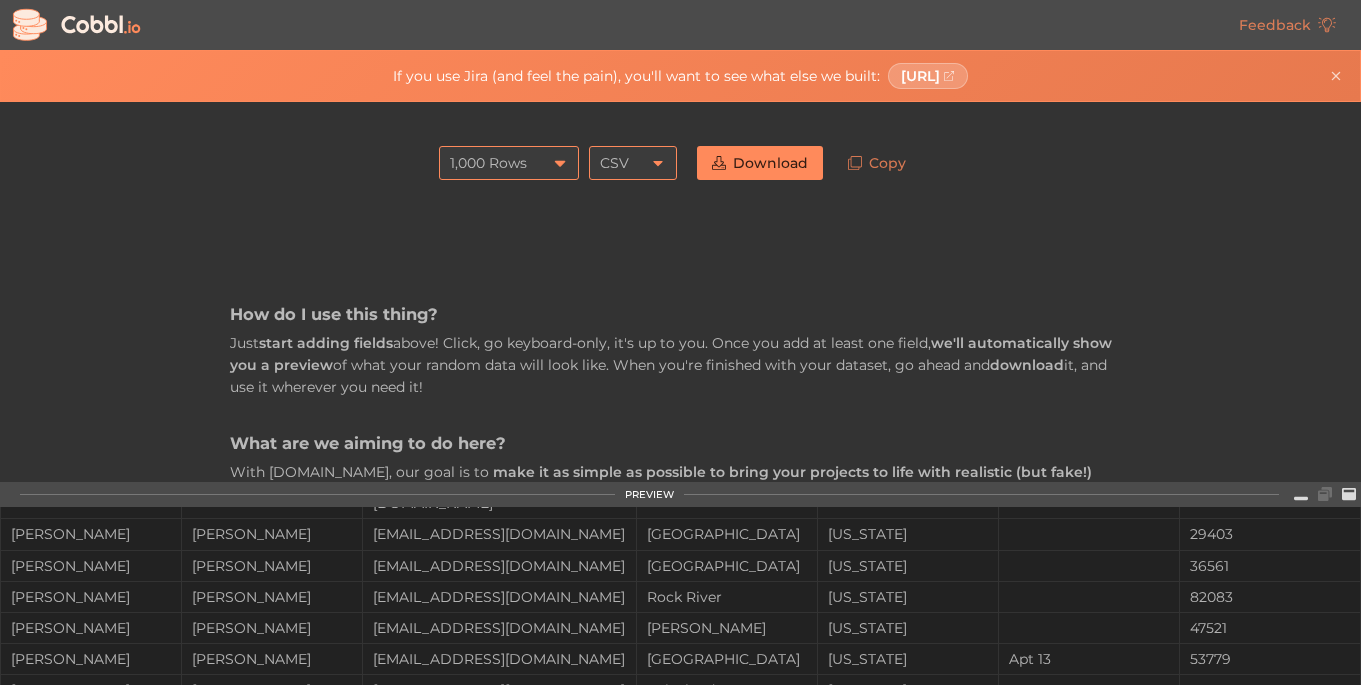 click on "1,000 Rows" at bounding box center [509, 163] 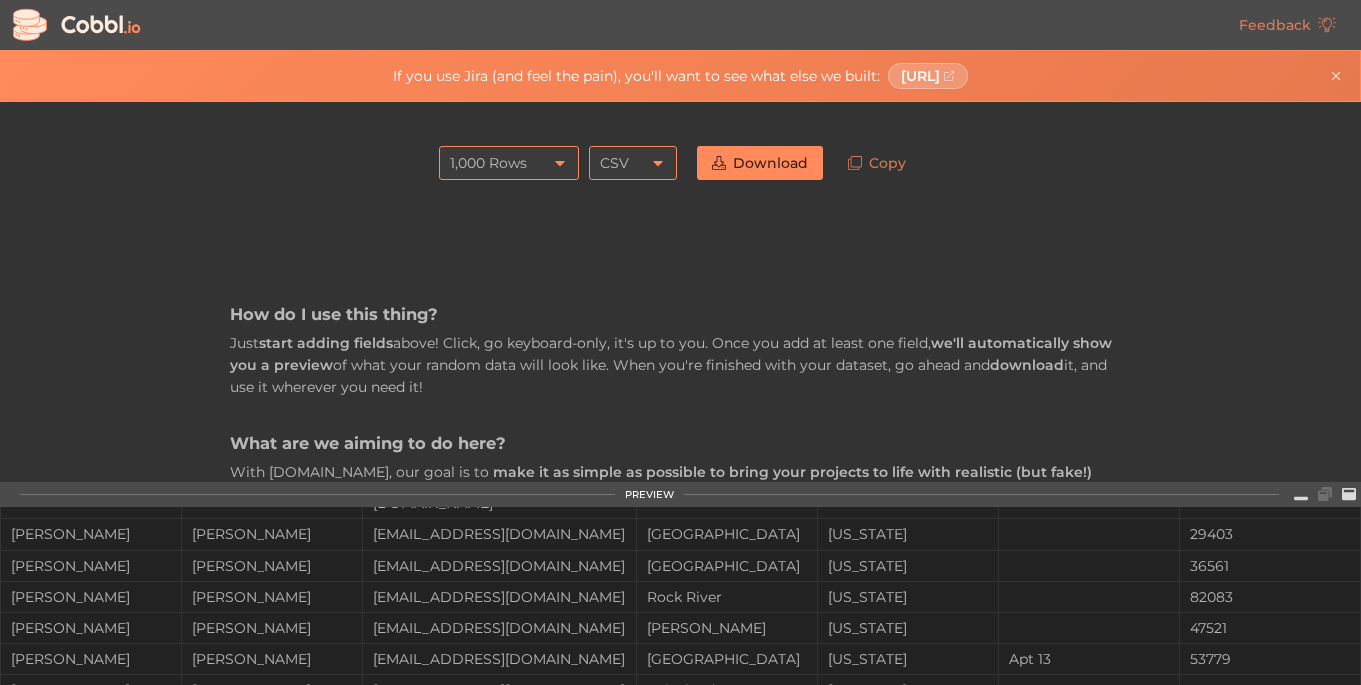 click on "How do I use this thing? Just  start adding fields  above! Click, go keyboard-only, it's up to you. Once you add at least one field,  we'll automatically show you a preview  of what your random data will look like. When you're finished with your dataset, go ahead and  download  it, and use it wherever you need it! What are we aiming to do here? With Cobbl.io, our goal is to   make it as simple as possible to bring your projects to life with realistic (but fake!) data . Maybe you have a project that, yeah, it looks fine, but it's missing that sense of realism. Sure, you could manually generate a bunch of random data to fill into your design or app, but ugh you've done that before and you just don't have the time. Maybe real data is not accessible, or you can't pull it in real-time, or you're just not allowed to use live customer information. Whatever the reason, that's where Cobbl.io comes in. We're here to solve that I-just-need-to-show-what-my-work-realistically-looks-like data problem. Who is this for?" at bounding box center (680, 815) 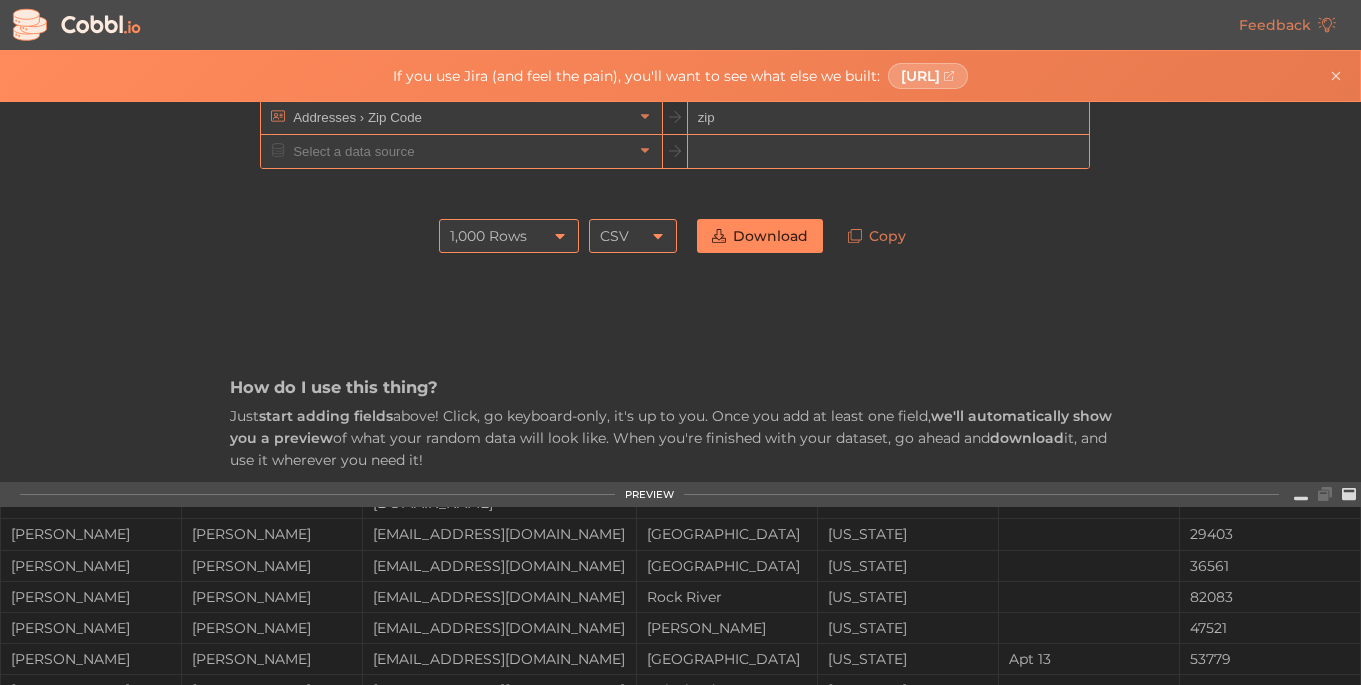 scroll, scrollTop: 0, scrollLeft: 0, axis: both 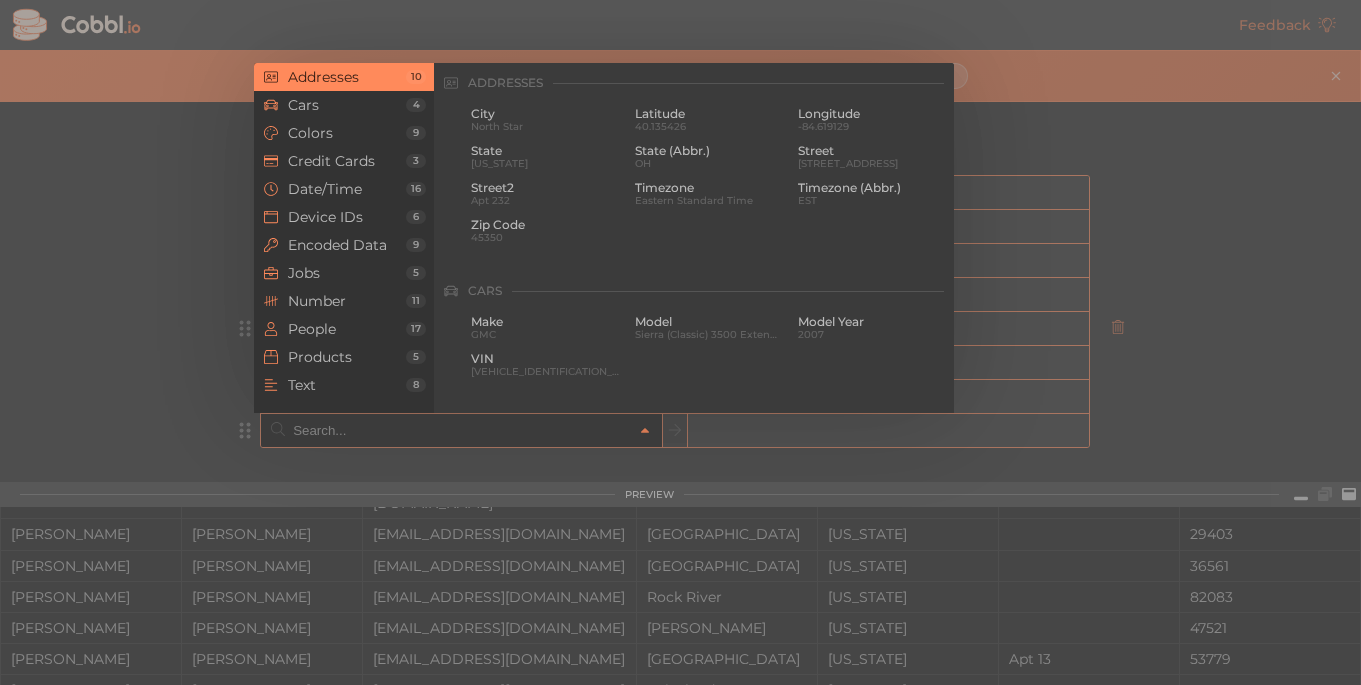 click at bounding box center [460, 430] 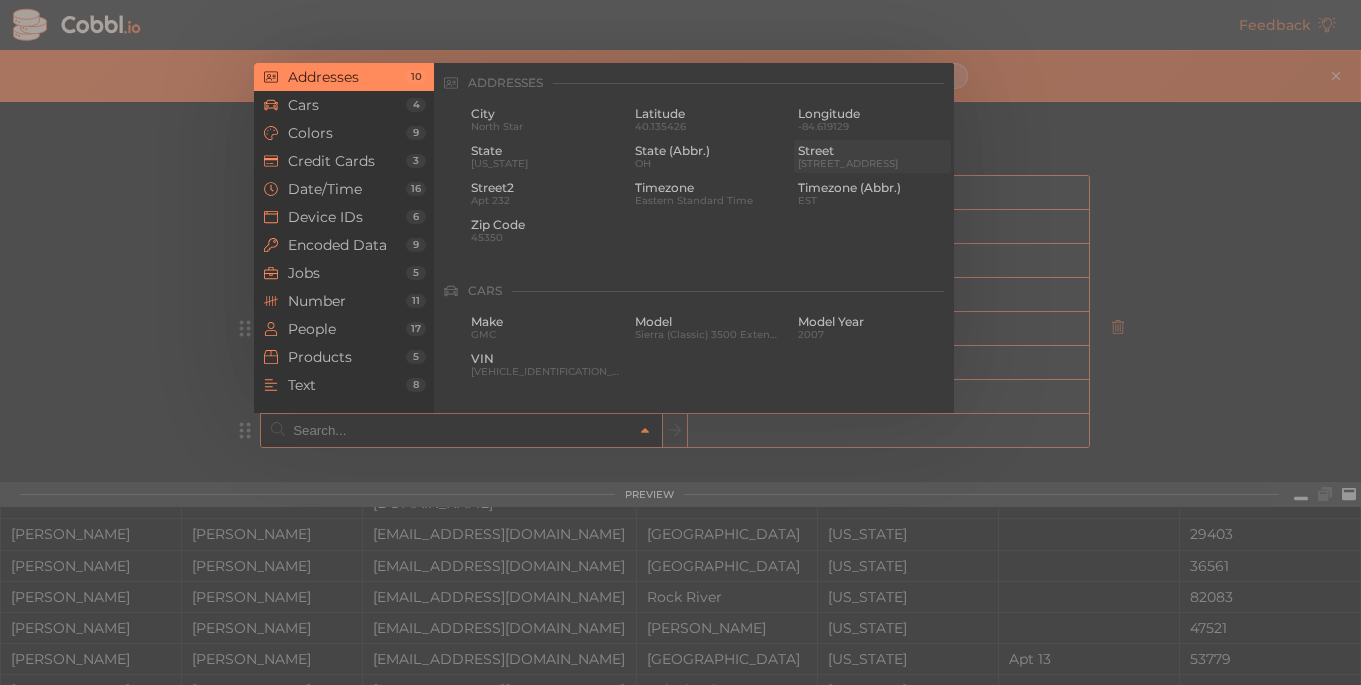 click on "Street" at bounding box center (872, 151) 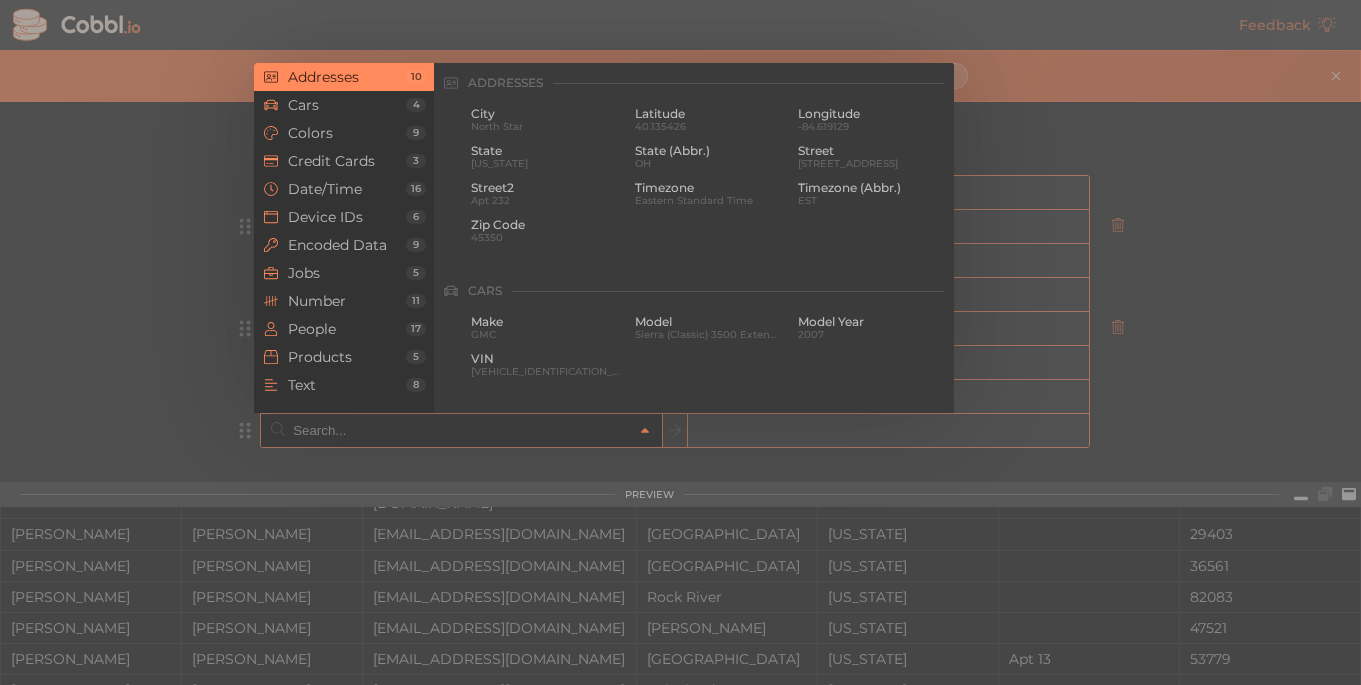 type on "Addresses › Street" 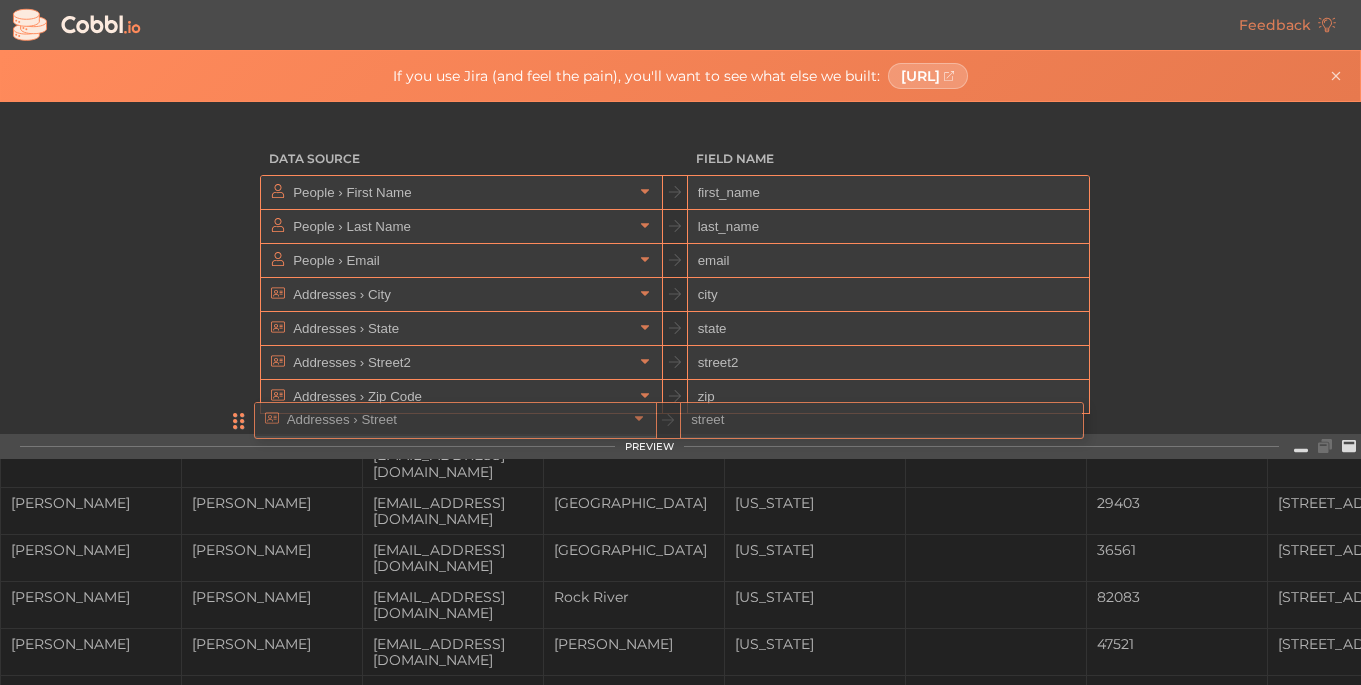 scroll, scrollTop: 3, scrollLeft: 0, axis: vertical 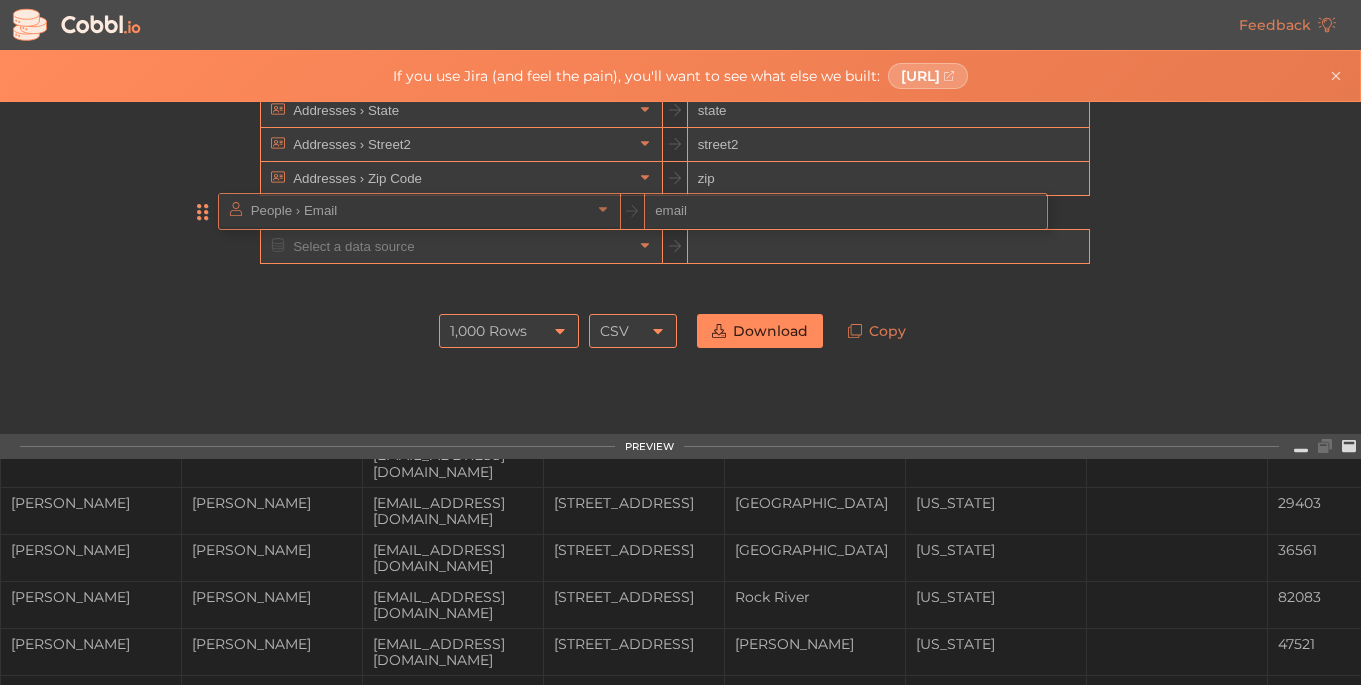 drag, startPoint x: 243, startPoint y: 258, endPoint x: 203, endPoint y: 208, distance: 64.03124 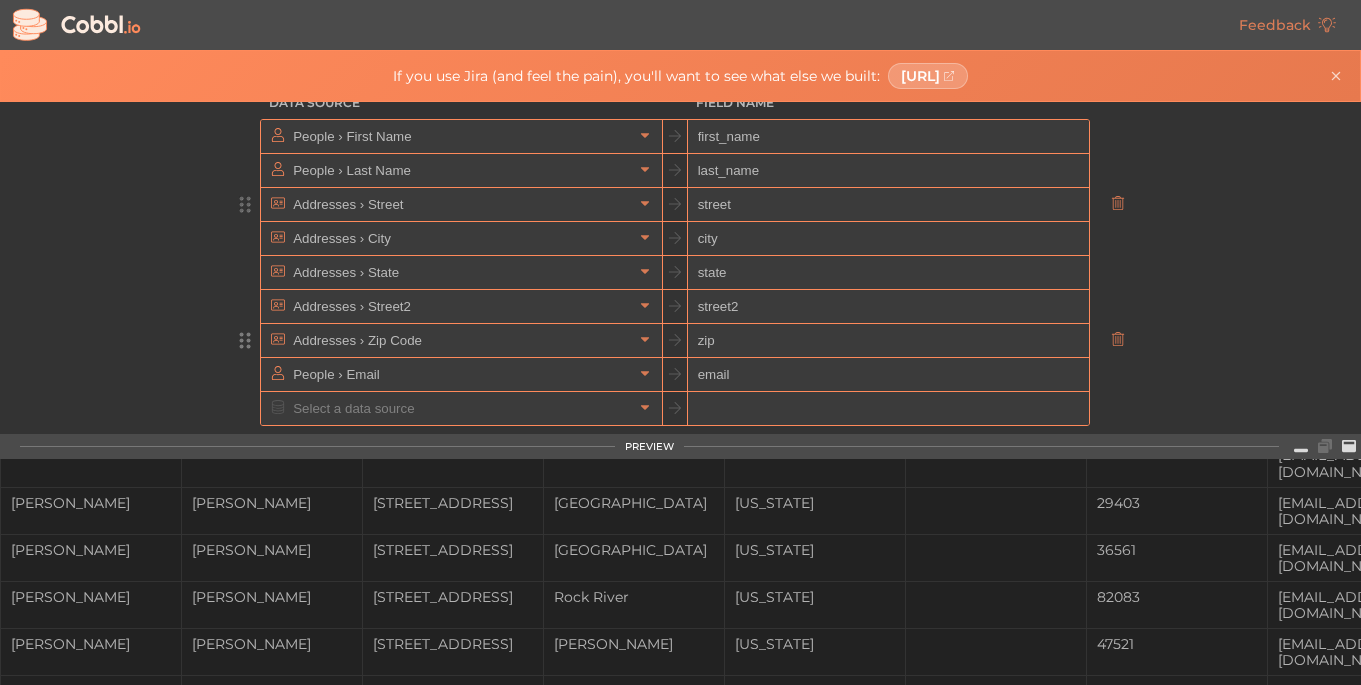 scroll, scrollTop: 0, scrollLeft: 0, axis: both 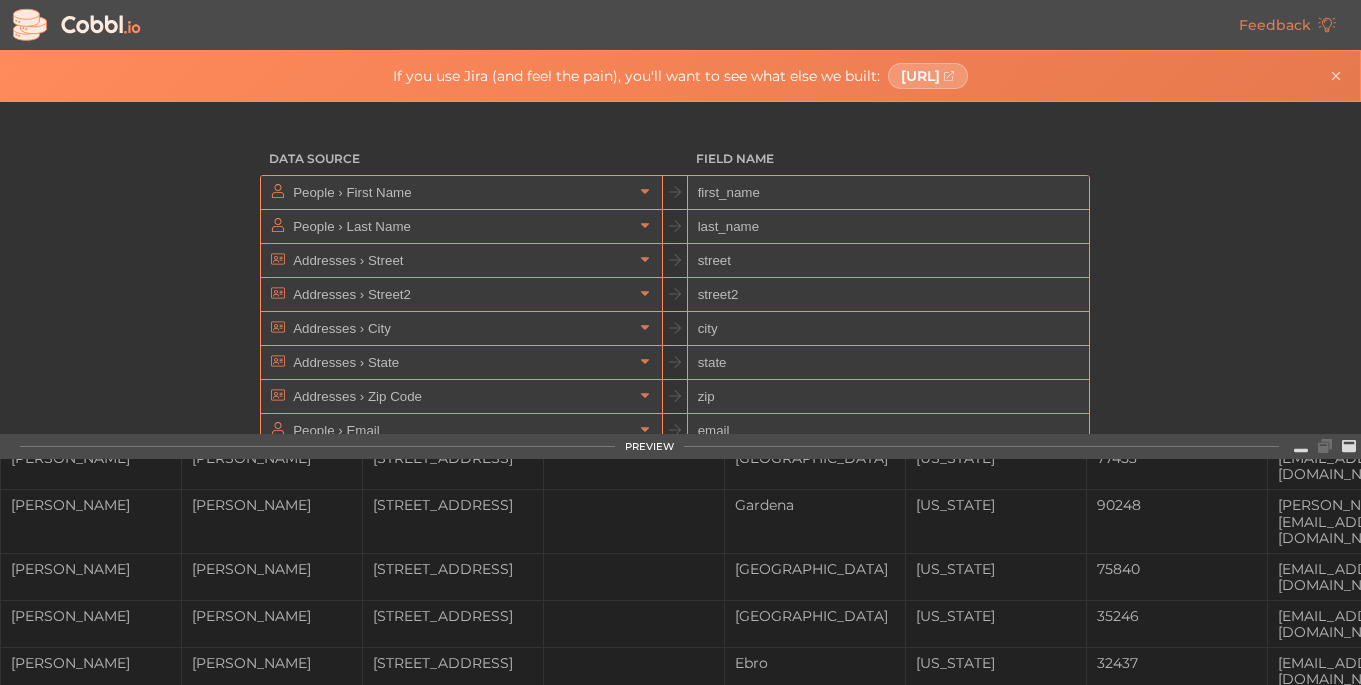 click on "3304 Market Street" at bounding box center (453, 931) 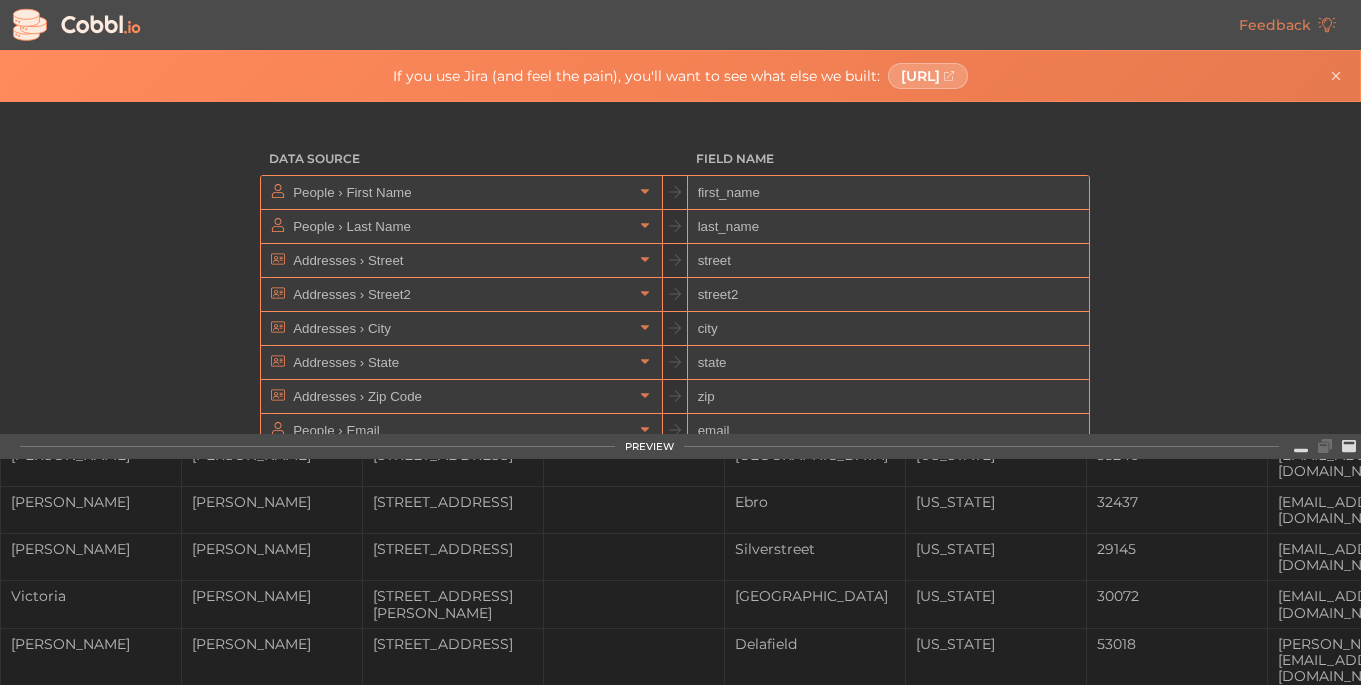 scroll, scrollTop: 675, scrollLeft: 0, axis: vertical 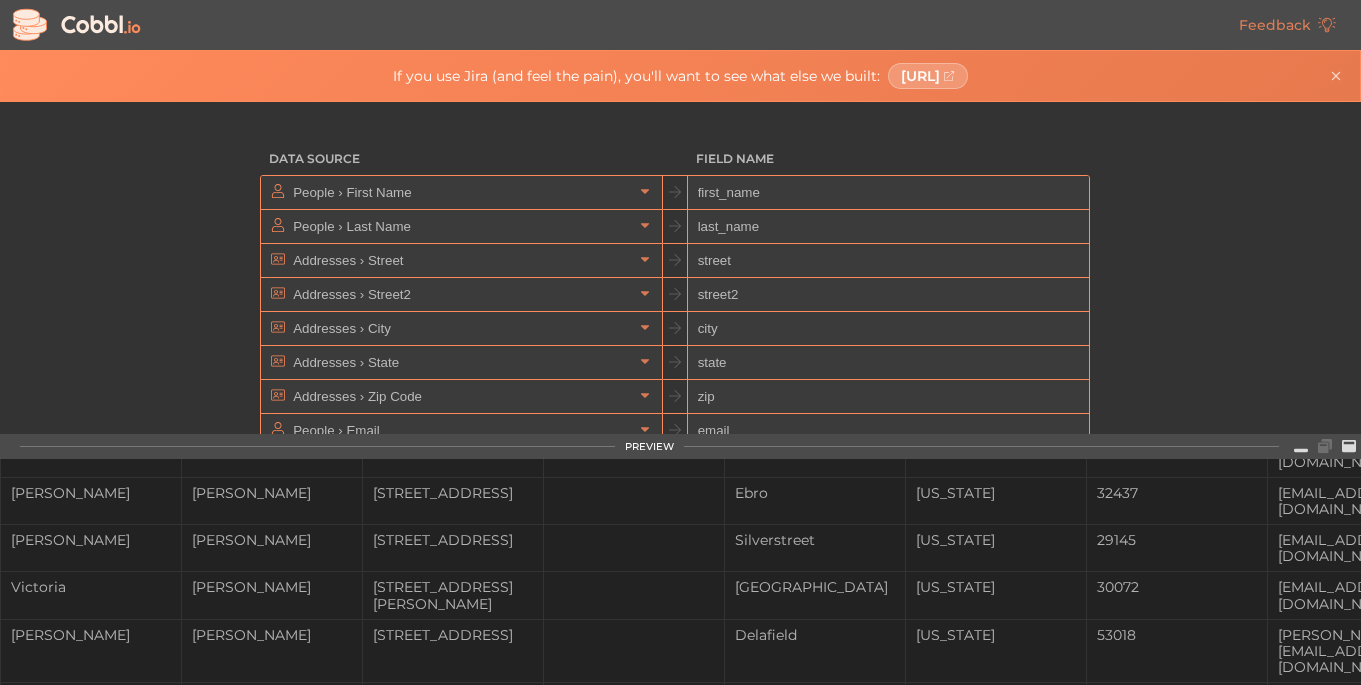 click on "Vergennes" at bounding box center [815, 966] 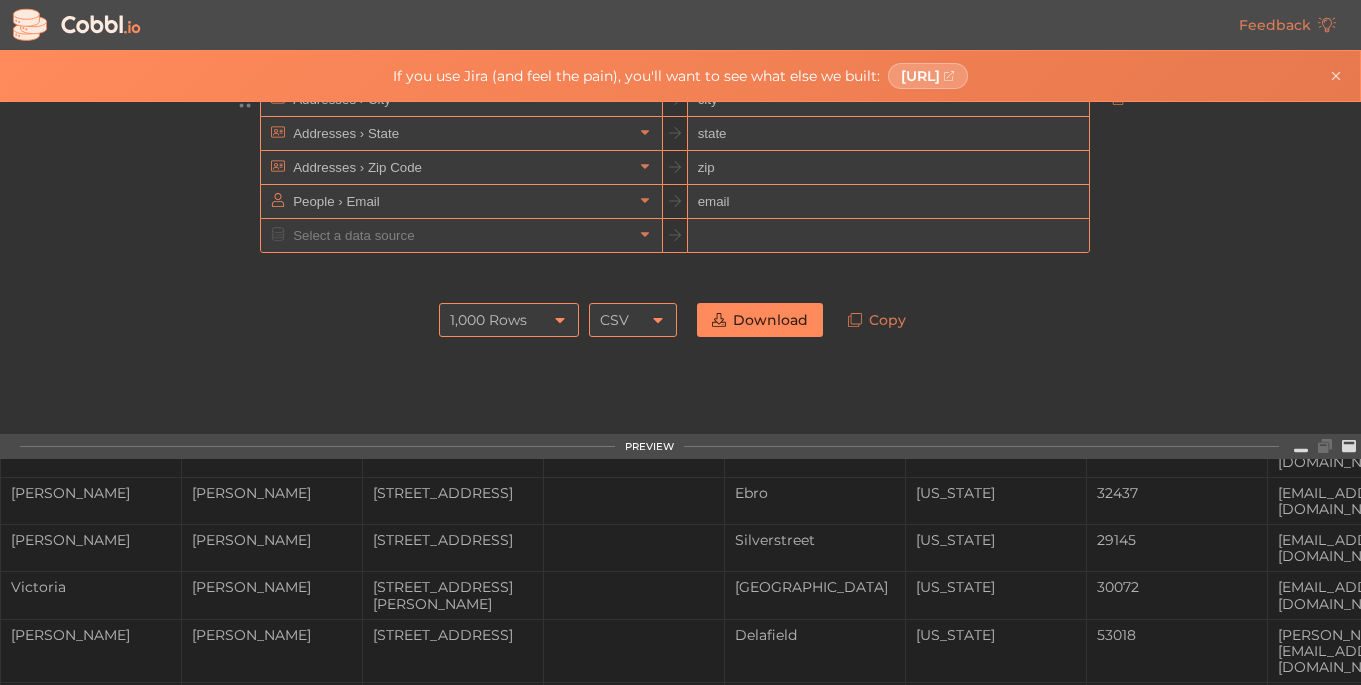 scroll, scrollTop: 319, scrollLeft: 0, axis: vertical 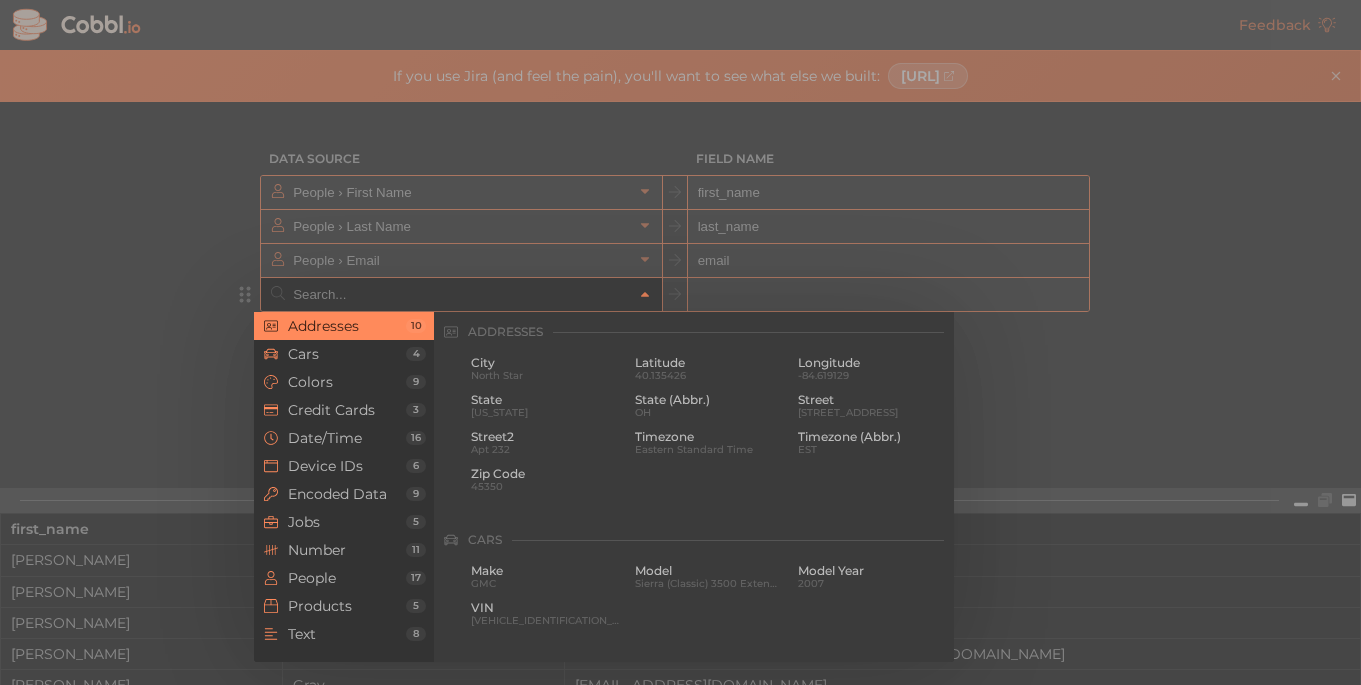 click at bounding box center (460, 294) 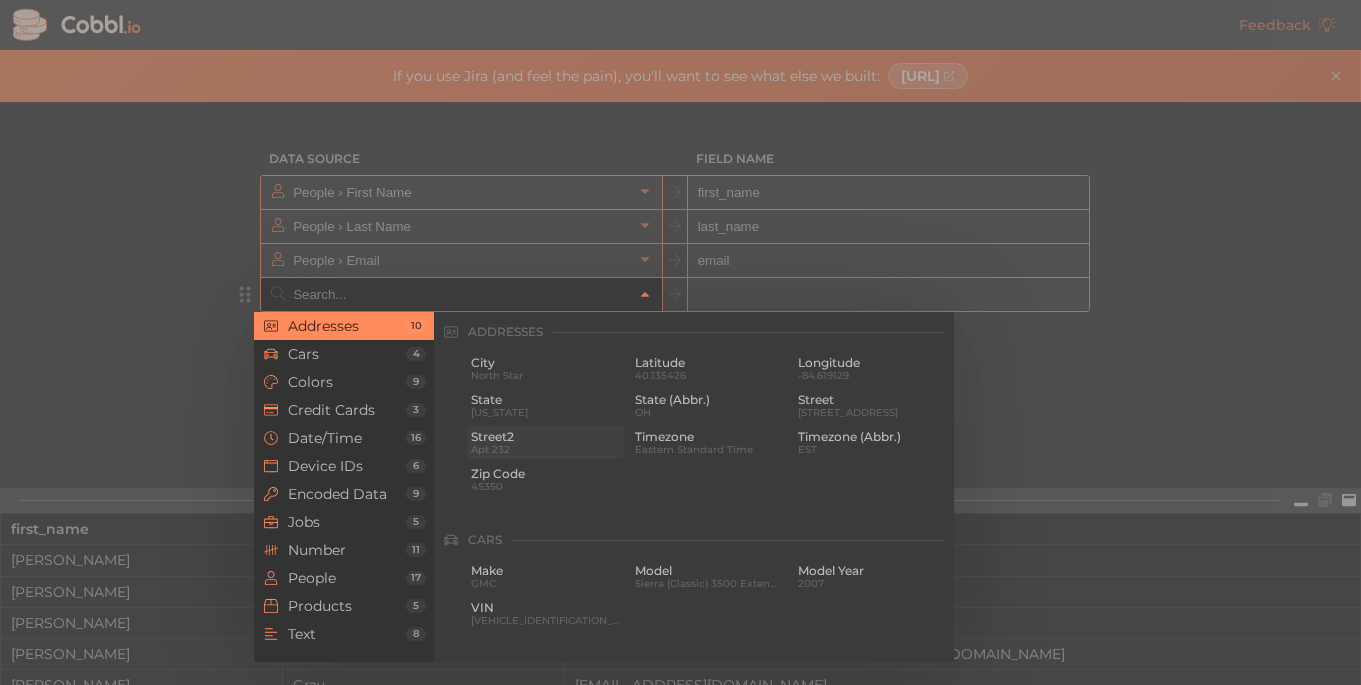 drag, startPoint x: 518, startPoint y: 438, endPoint x: 532, endPoint y: 436, distance: 14.142136 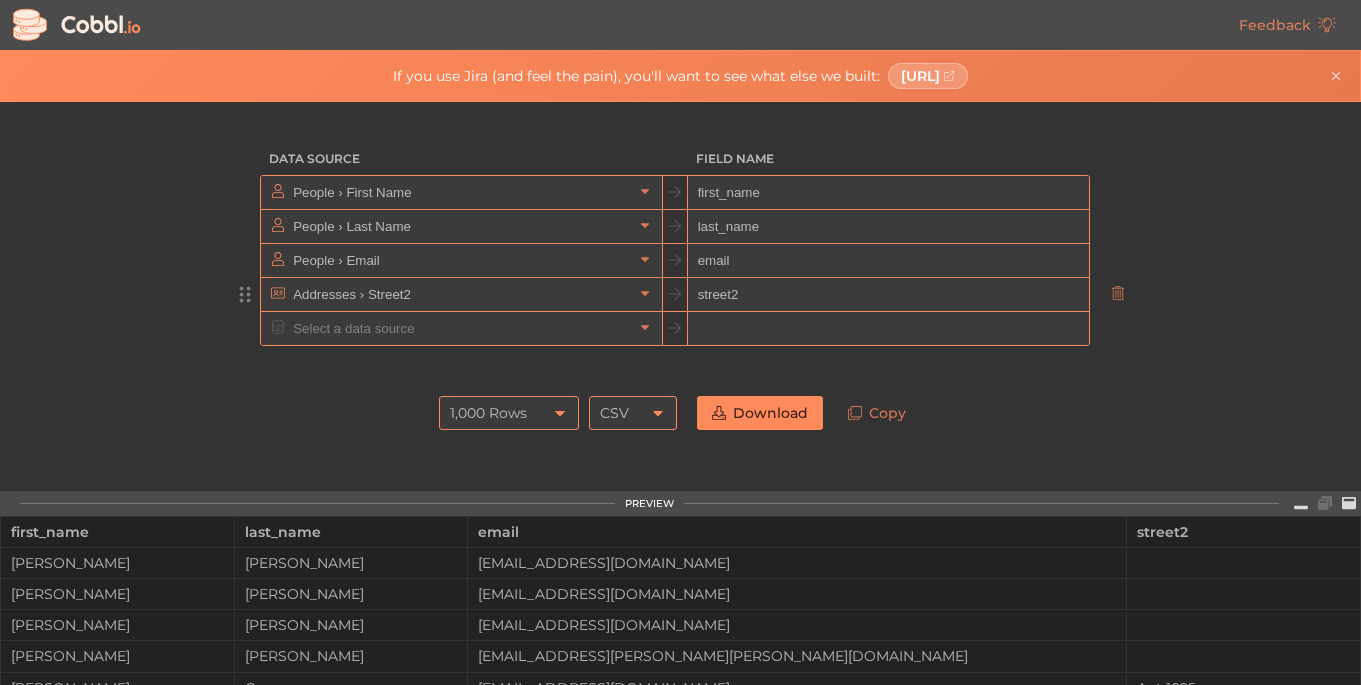 scroll, scrollTop: 15, scrollLeft: 0, axis: vertical 